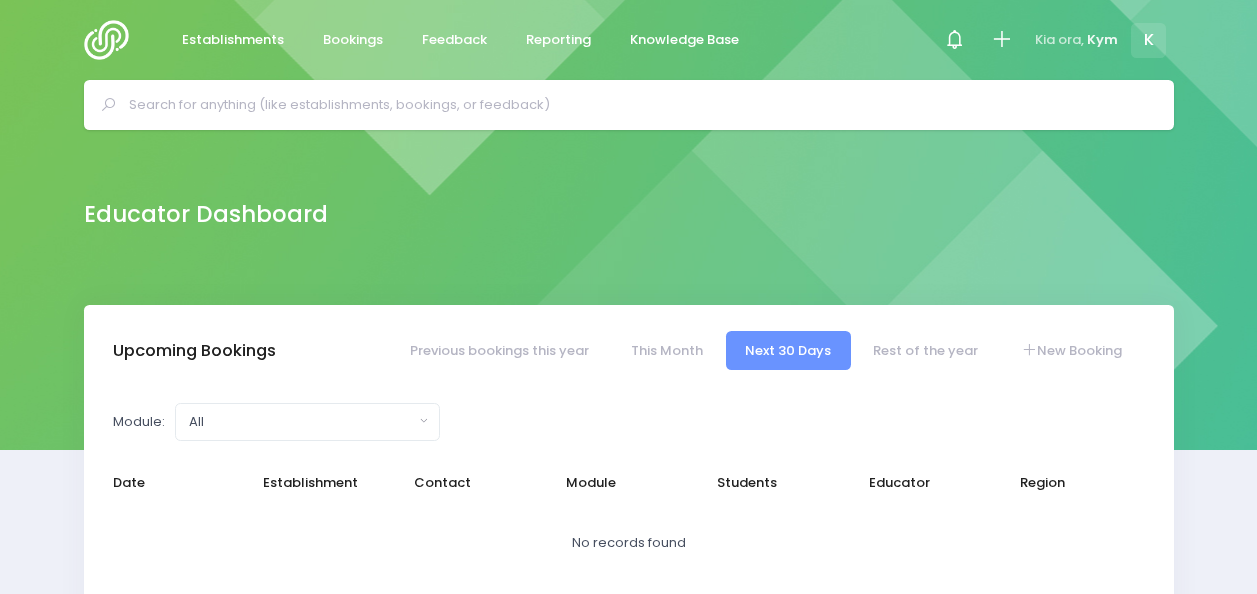 select on "5" 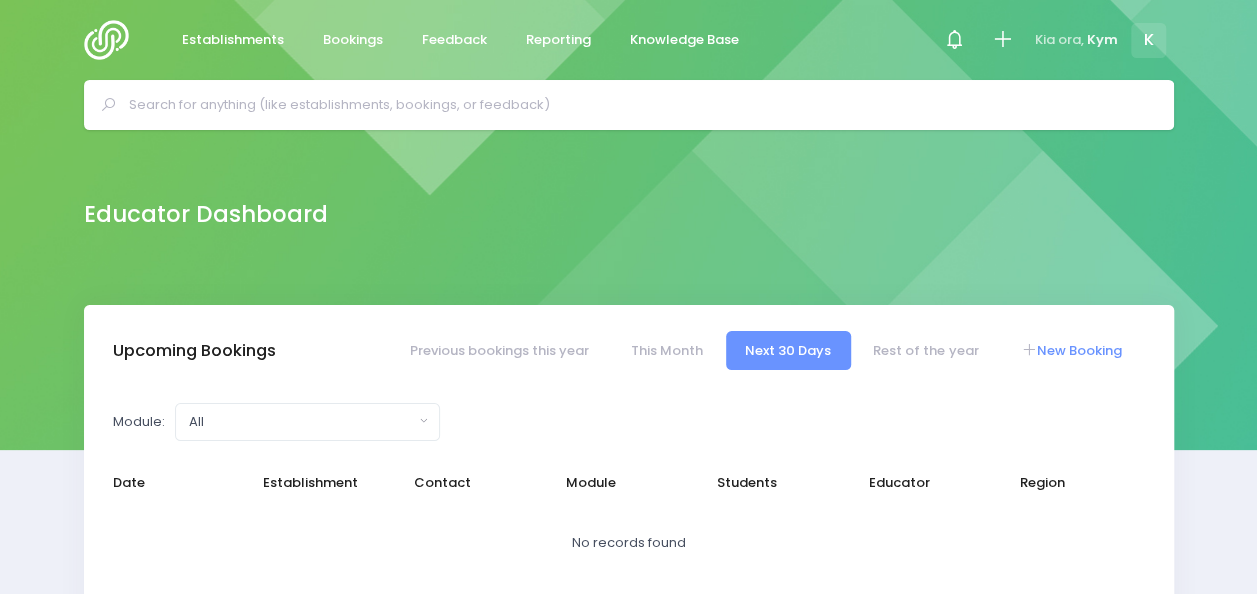 click on "New Booking" at bounding box center [1071, 350] 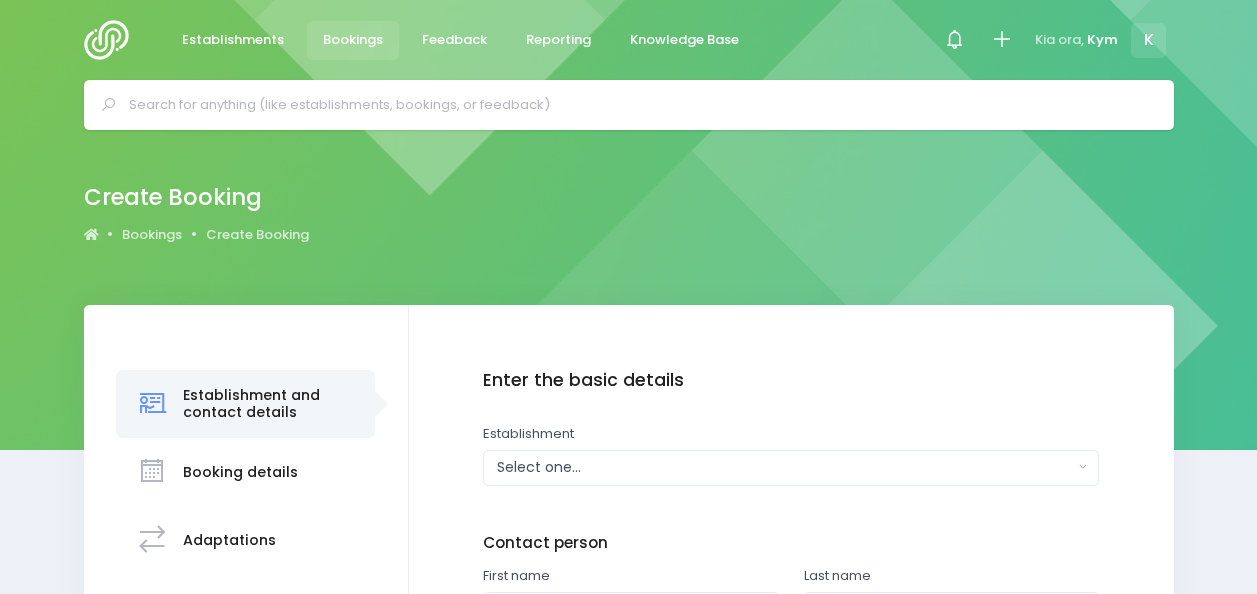 scroll, scrollTop: 0, scrollLeft: 0, axis: both 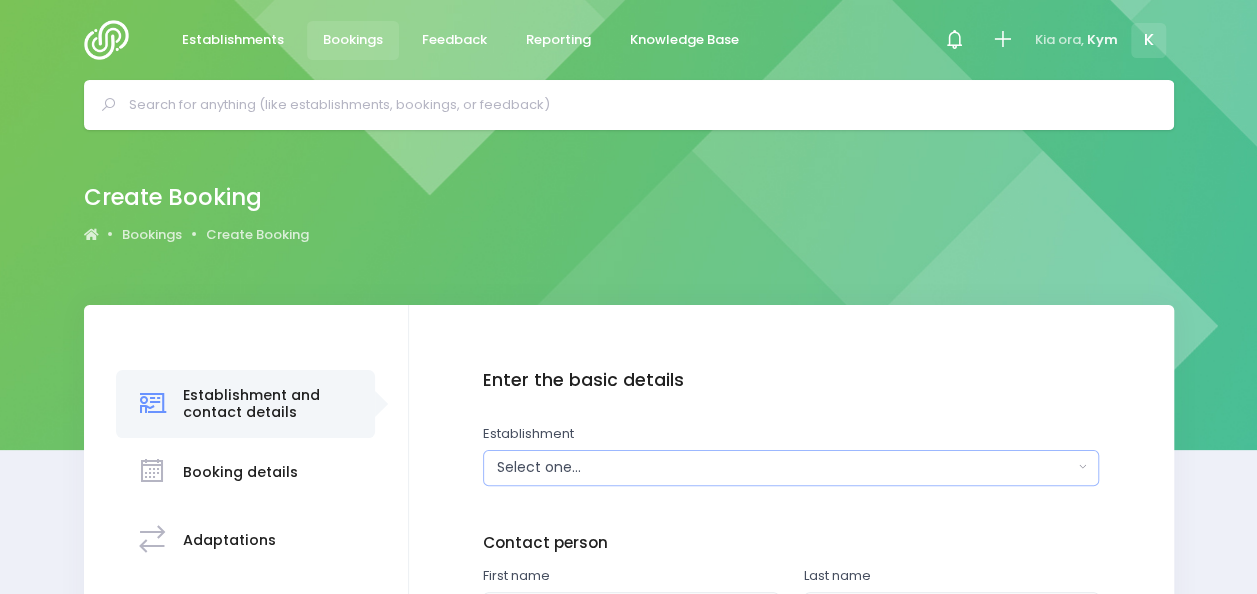 click on "Select one..." at bounding box center [785, 467] 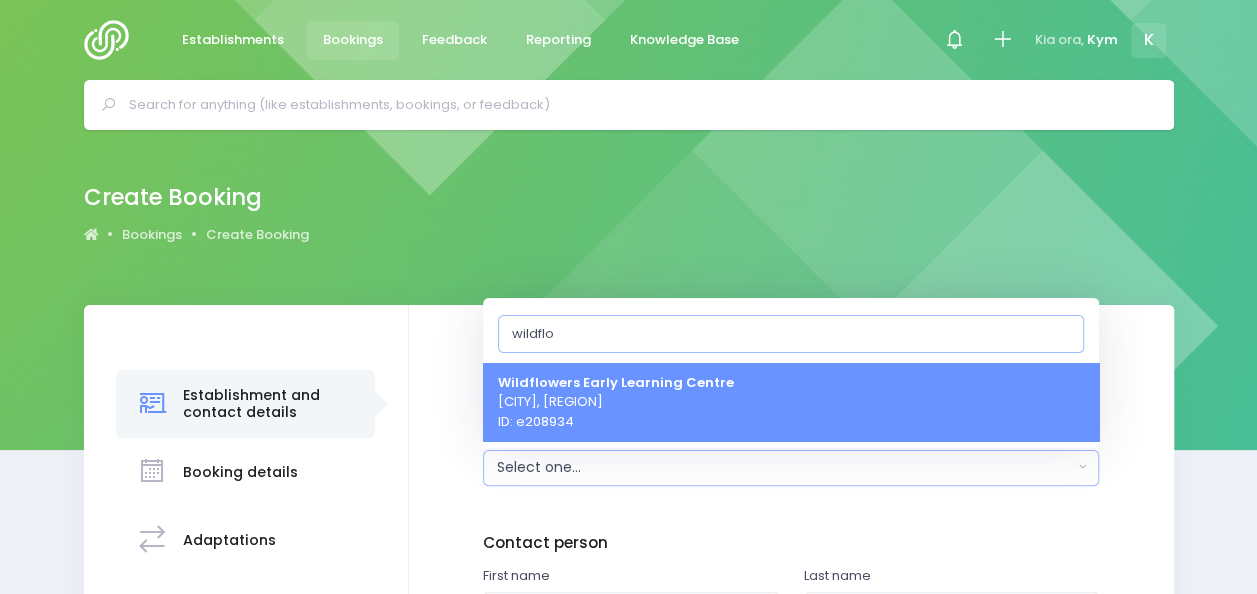 type on "wildflo" 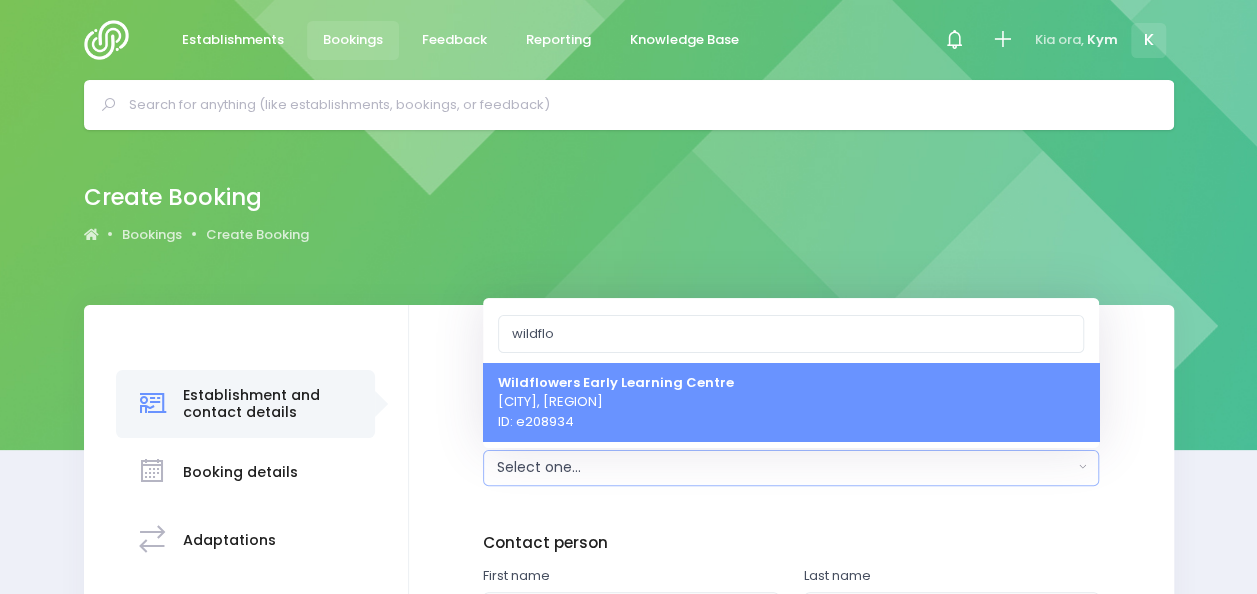 click on "Wildflowers Early Learning Centre" at bounding box center (616, 381) 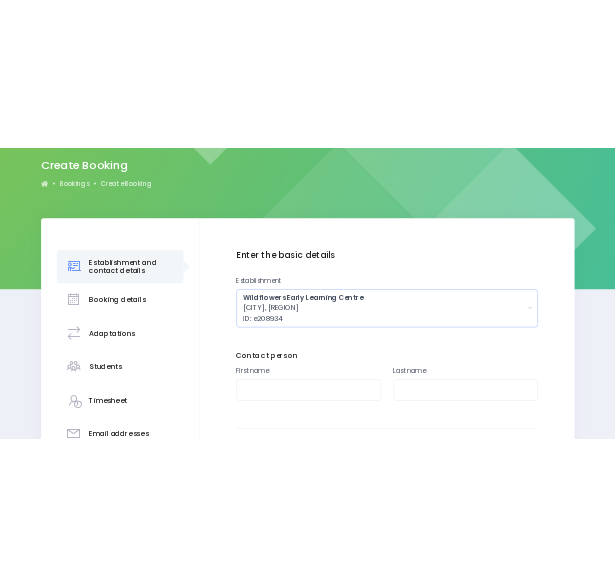 scroll, scrollTop: 165, scrollLeft: 0, axis: vertical 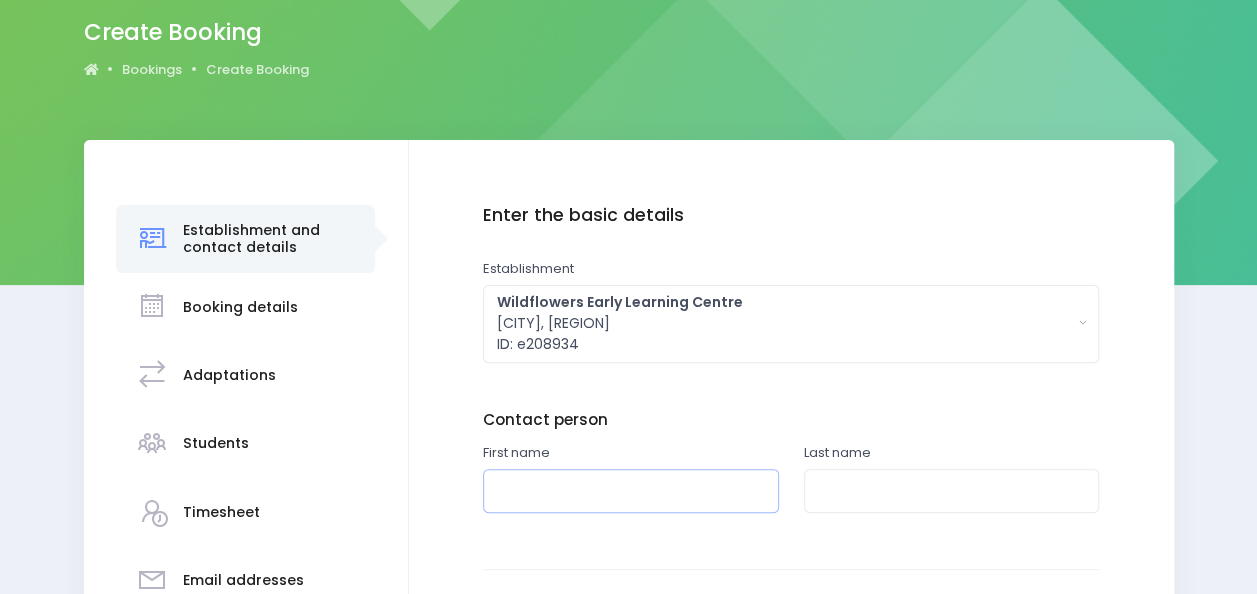 click at bounding box center [631, 491] 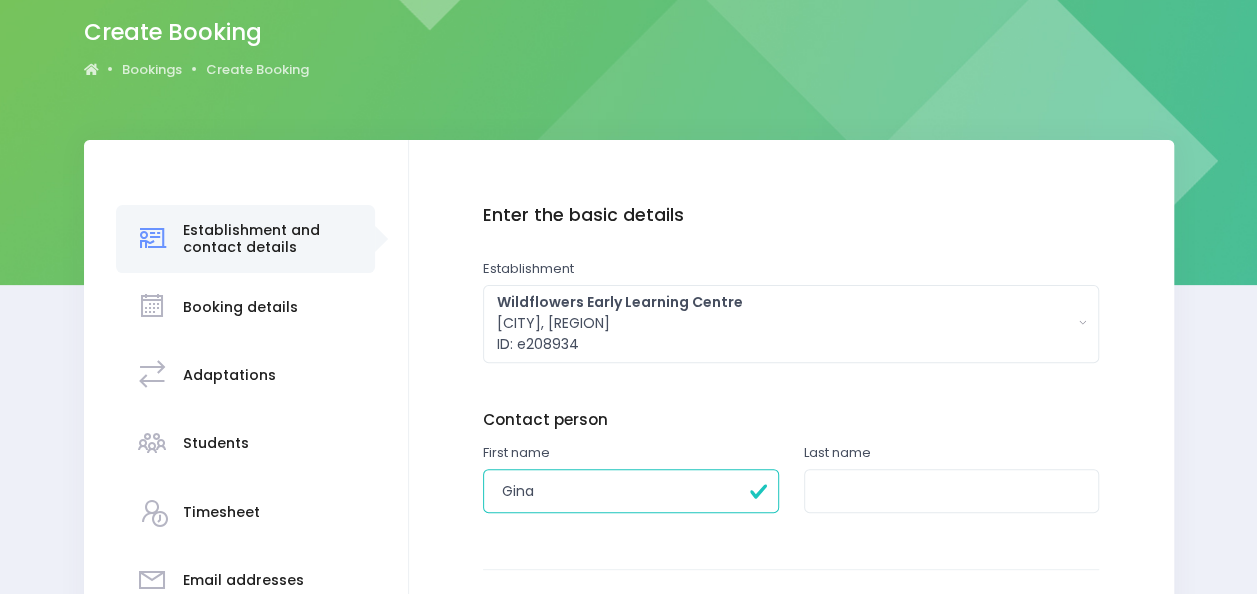 type on "Gina" 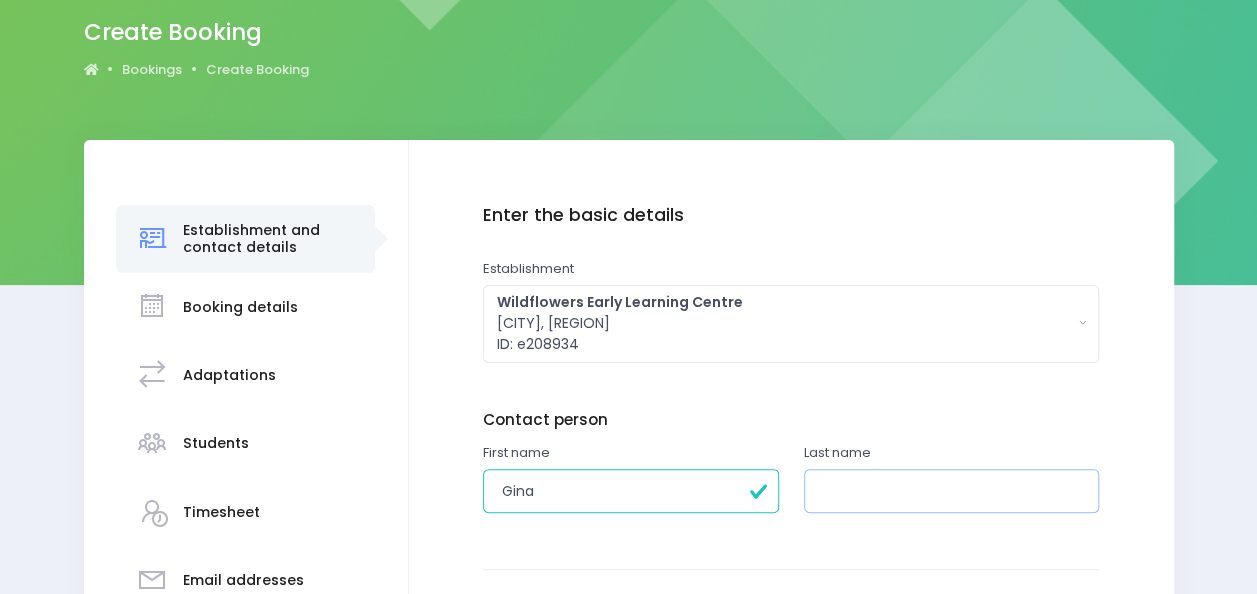 click at bounding box center (952, 491) 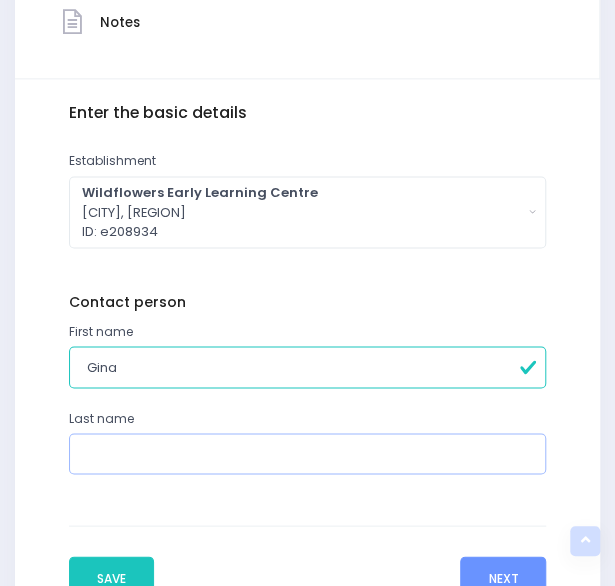 scroll, scrollTop: 618, scrollLeft: 0, axis: vertical 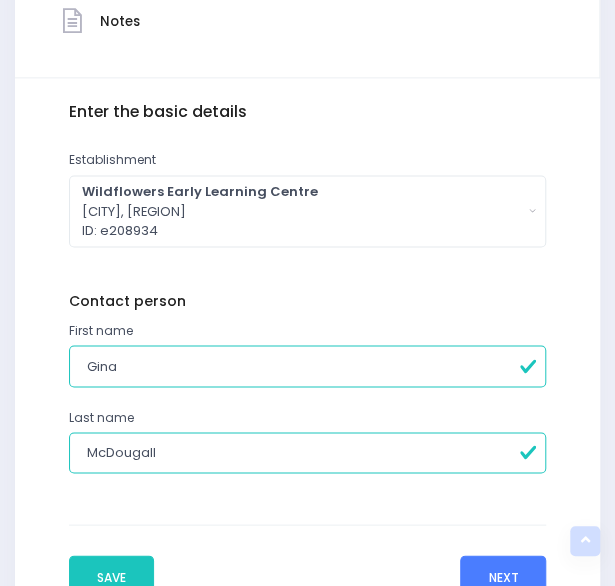 type on "McDougall" 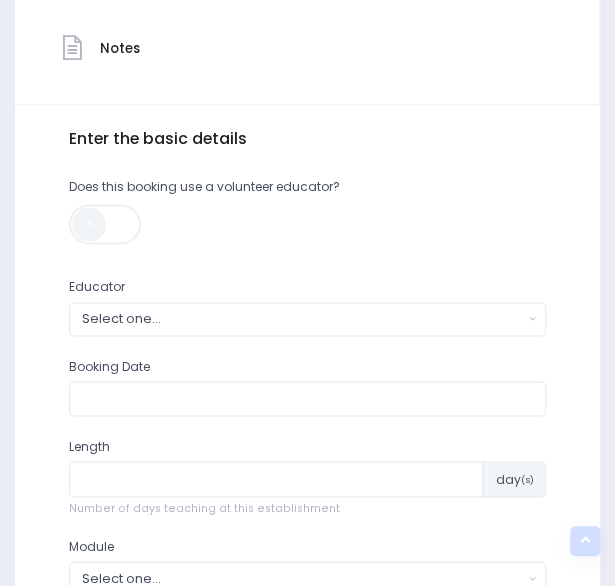 scroll, scrollTop: 592, scrollLeft: 0, axis: vertical 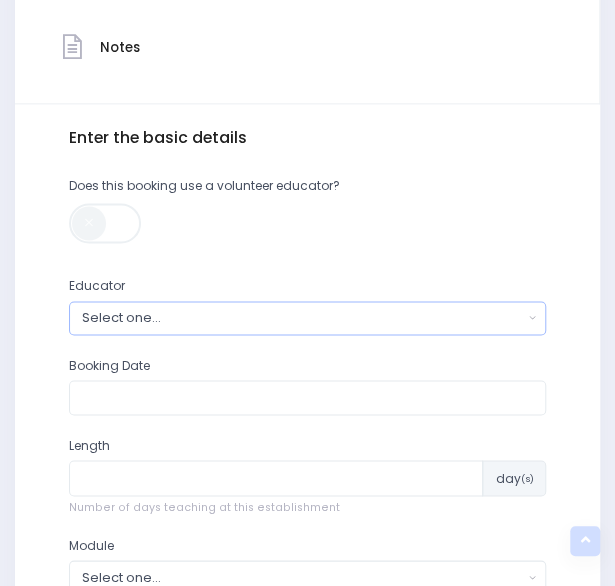 click on "Select one..." at bounding box center (308, 317) 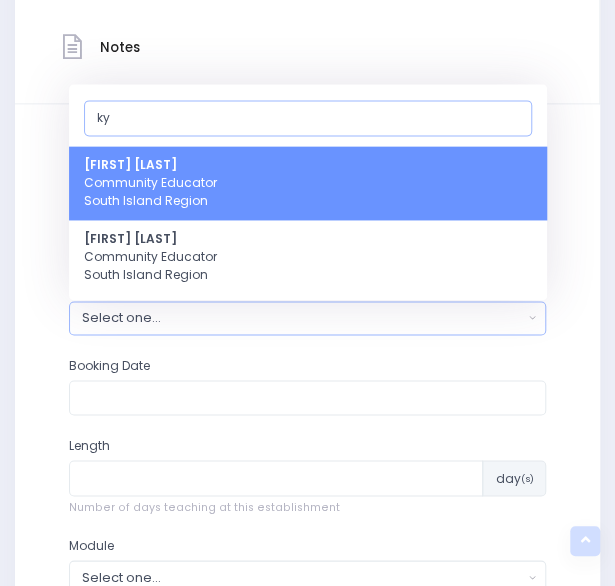 type on "ky" 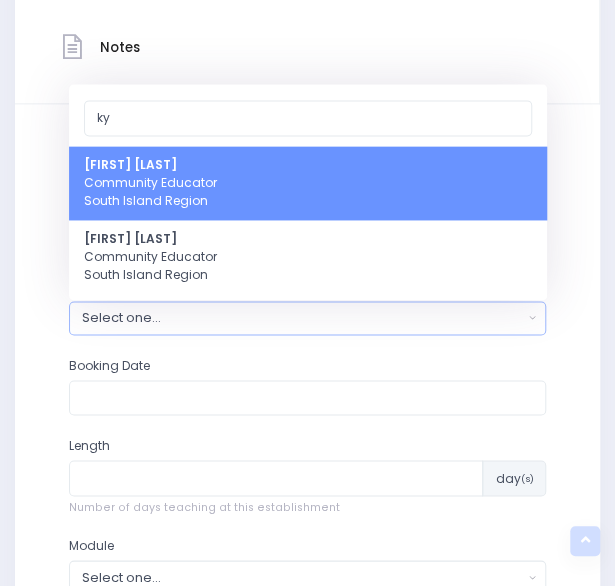 click on "Kym Inwood Community Educator South Island Region" at bounding box center (308, 183) 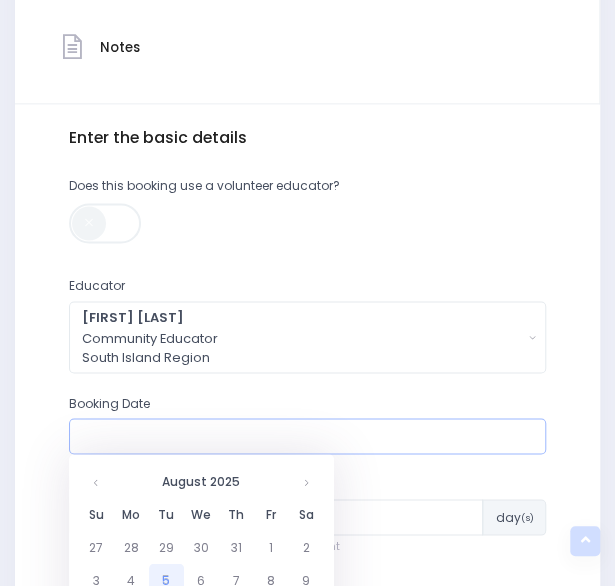 click at bounding box center (308, 436) 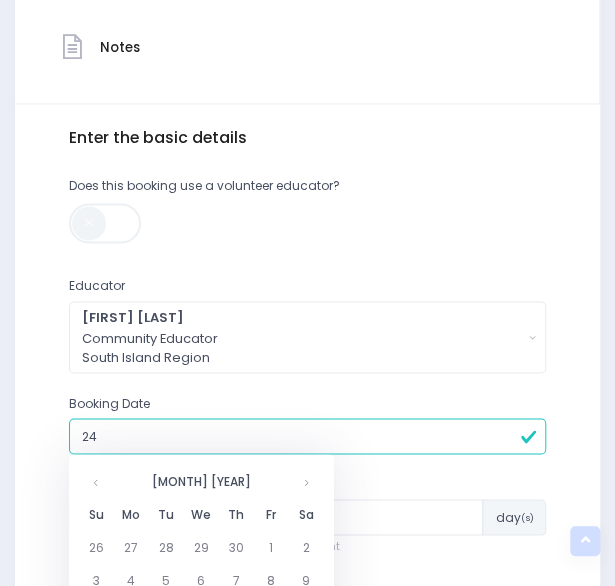 type on "2" 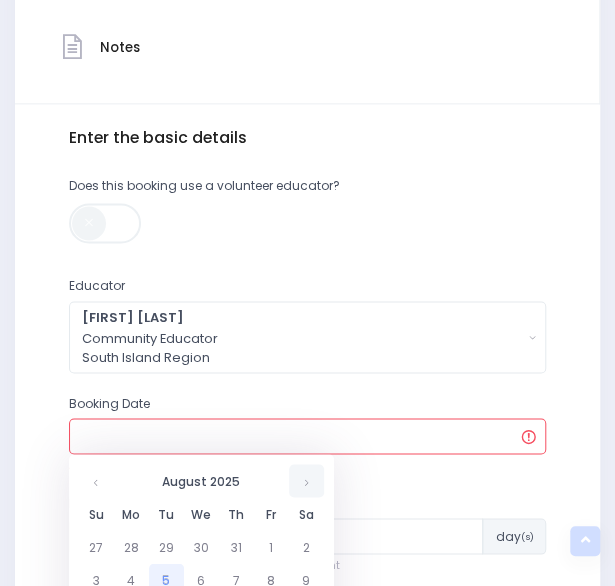 click at bounding box center (306, 480) 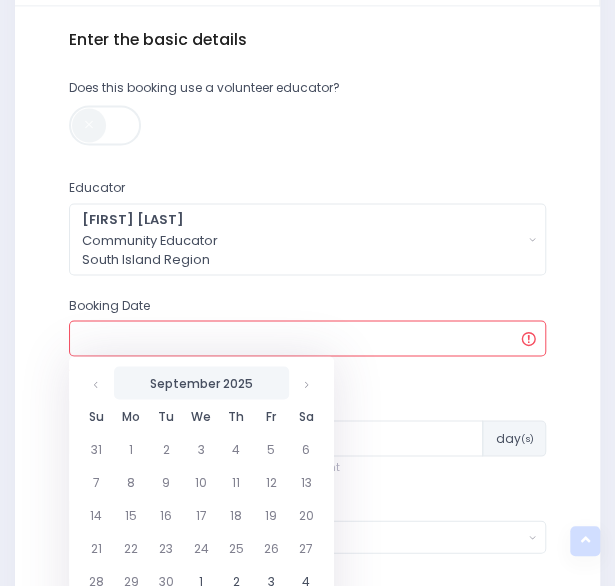 scroll, scrollTop: 699, scrollLeft: 0, axis: vertical 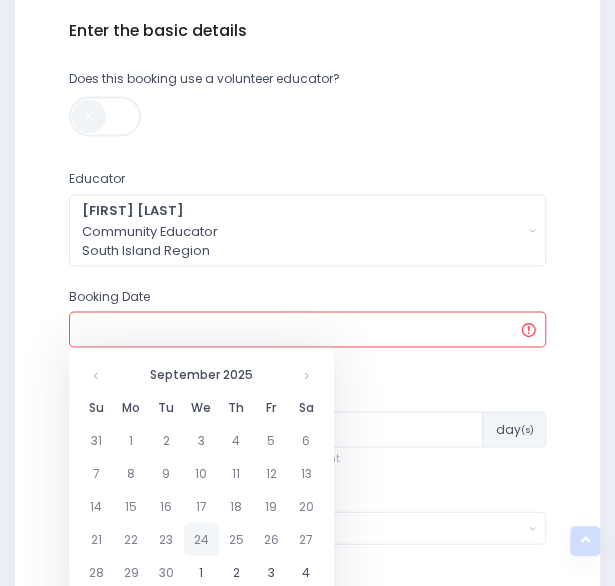 click on "24" at bounding box center [201, 538] 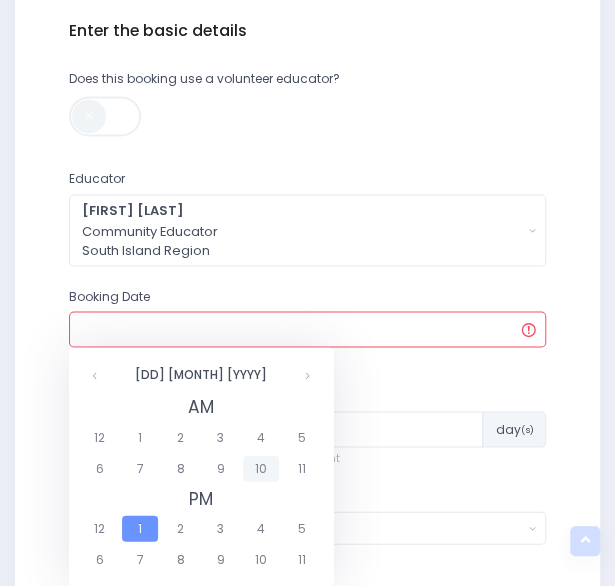 click on "10" at bounding box center (260, 468) 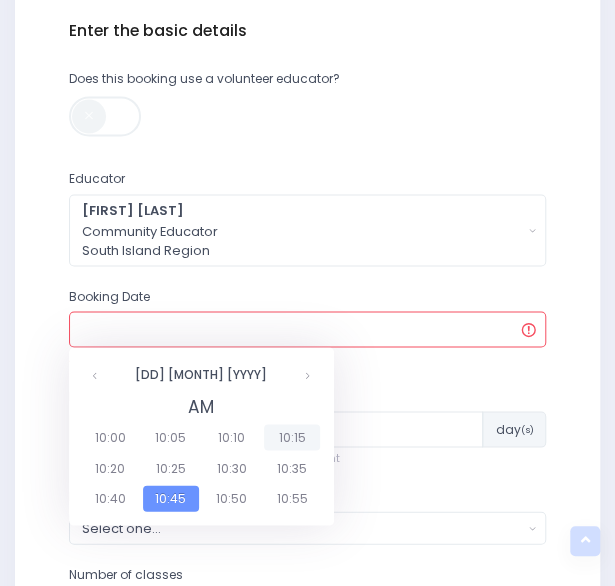 click on "10:15" at bounding box center [292, 437] 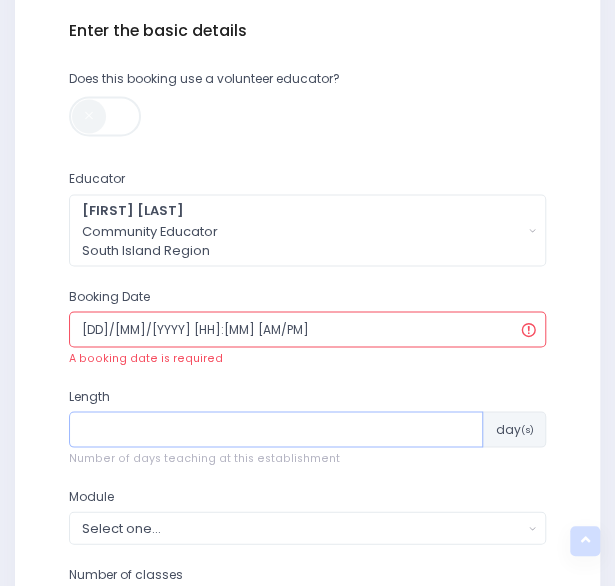 click at bounding box center (276, 429) 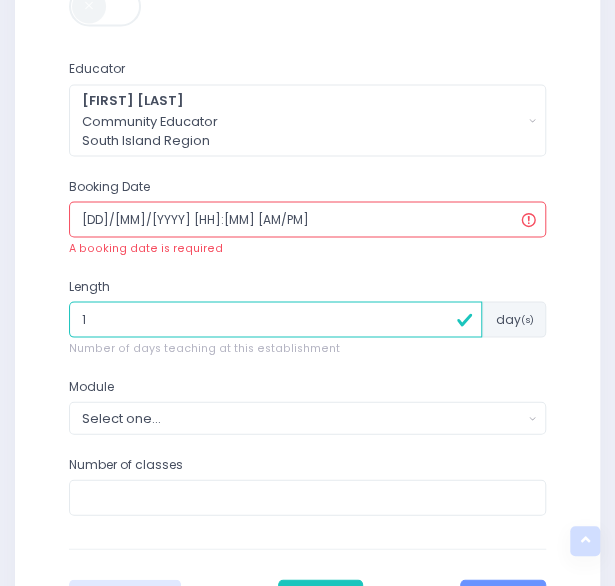 scroll, scrollTop: 811, scrollLeft: 0, axis: vertical 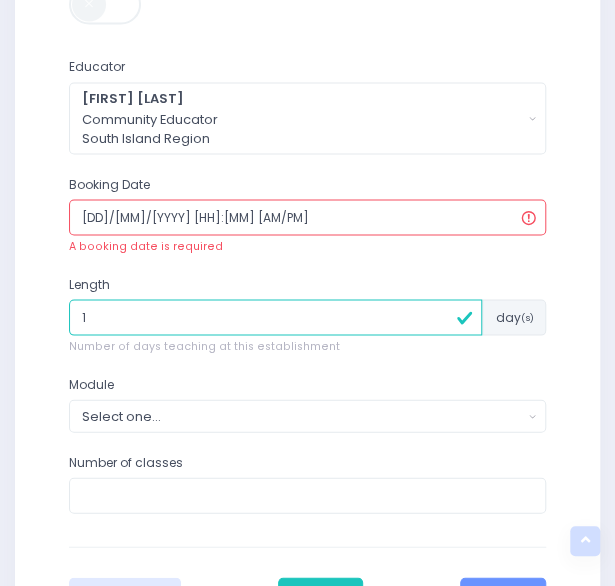 type on "1" 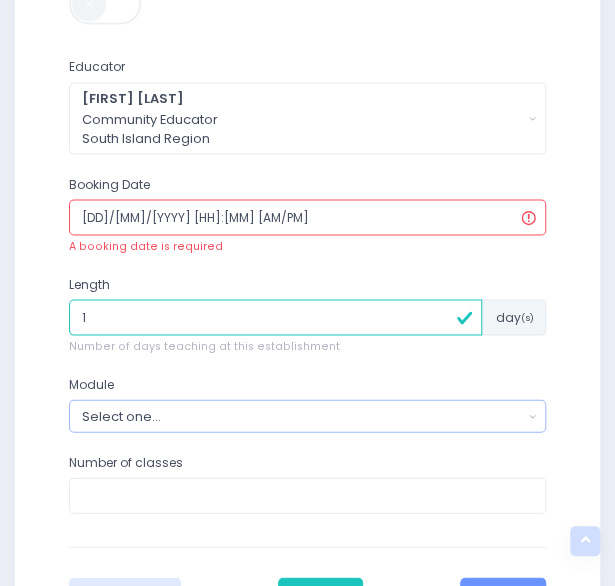 click on "Select one..." at bounding box center (308, 415) 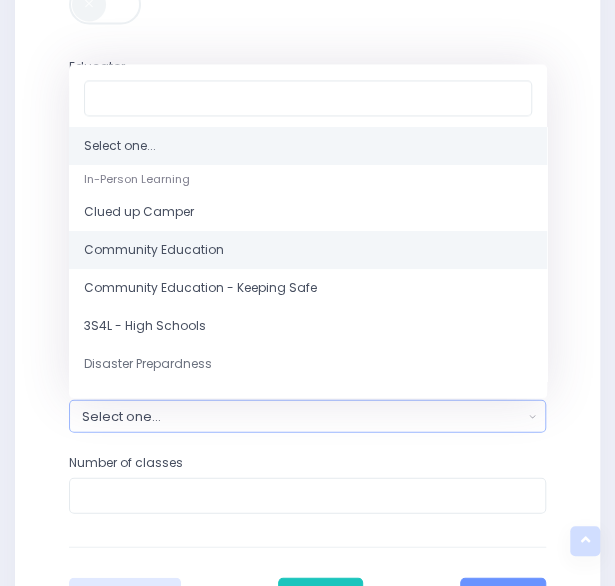 click on "Community Education" at bounding box center [154, 249] 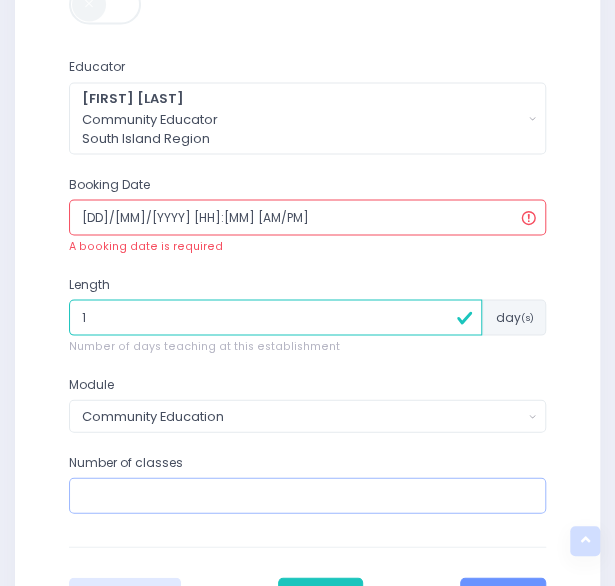 click at bounding box center [308, 495] 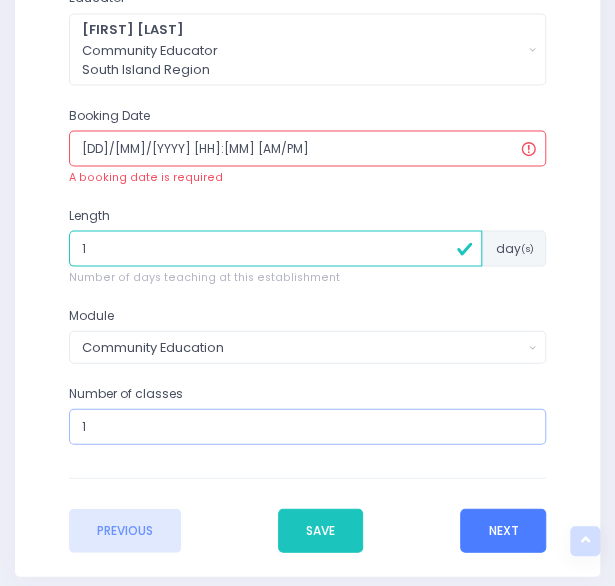 type on "1" 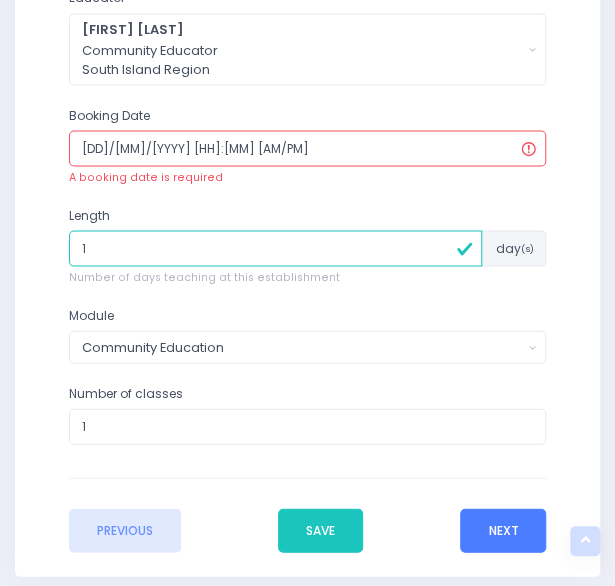 click on "Next" at bounding box center [503, 530] 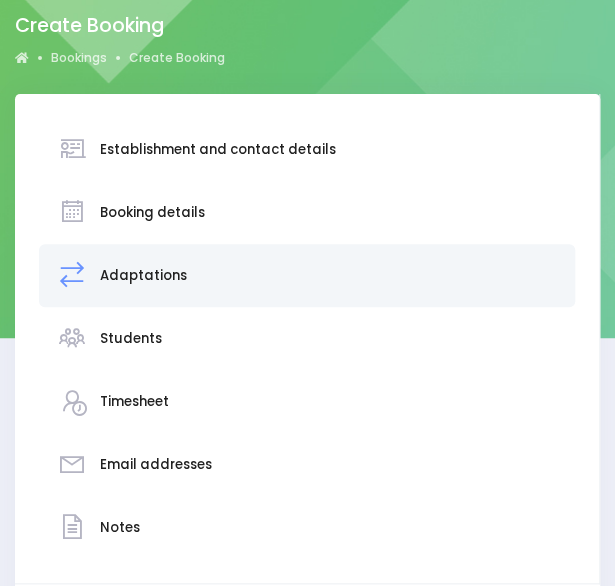 scroll, scrollTop: 113, scrollLeft: 0, axis: vertical 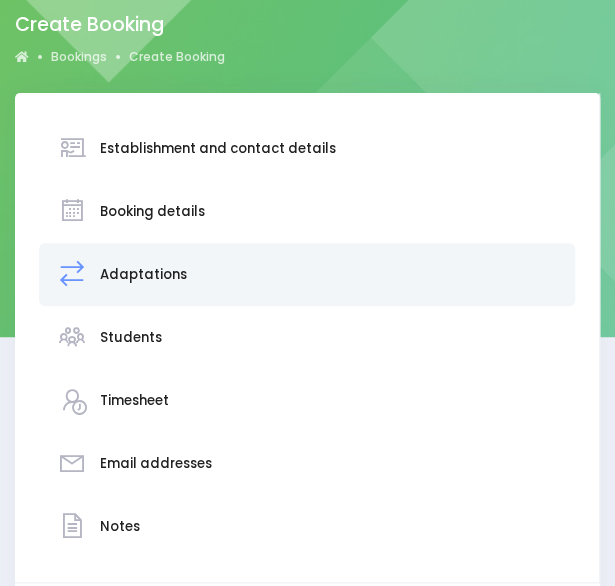 click on "Booking details" at bounding box center [307, 211] 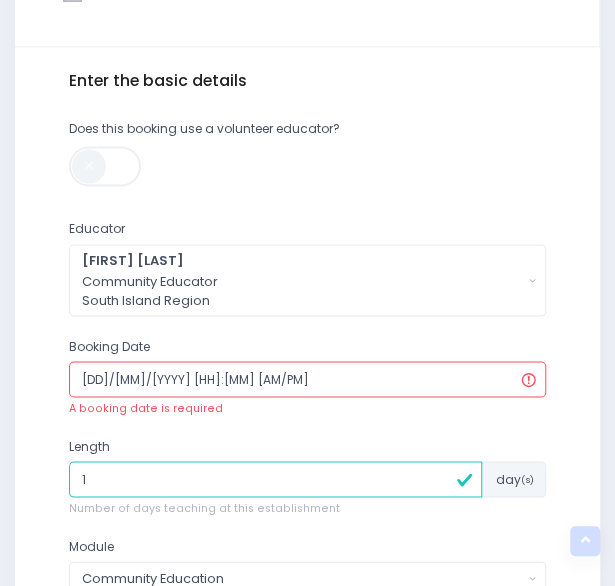 scroll, scrollTop: 650, scrollLeft: 0, axis: vertical 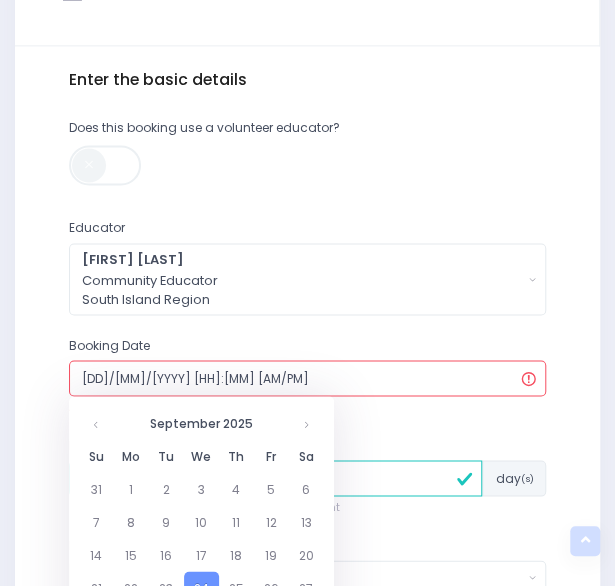 click on "24/09/2025 10:15 AM" at bounding box center [308, 378] 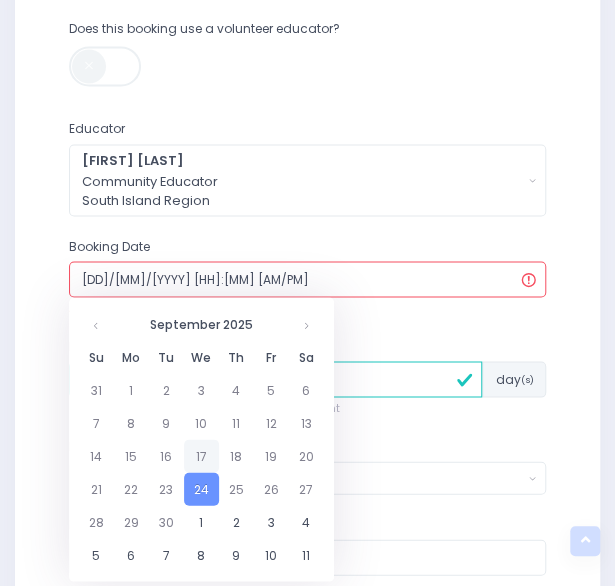 scroll, scrollTop: 750, scrollLeft: 0, axis: vertical 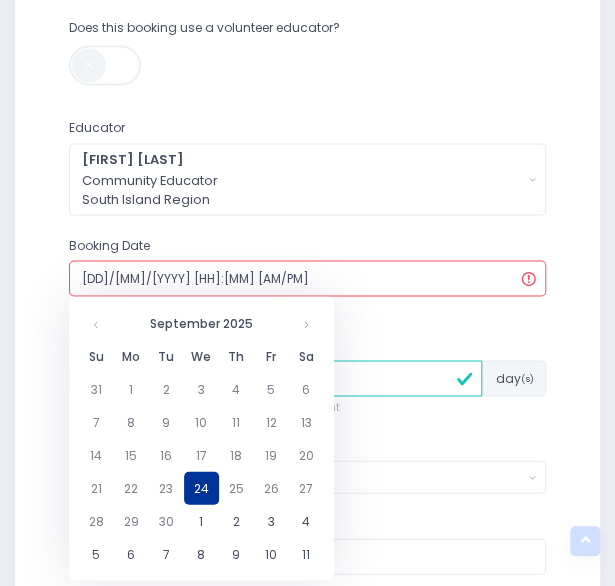 click on "24" at bounding box center (201, 487) 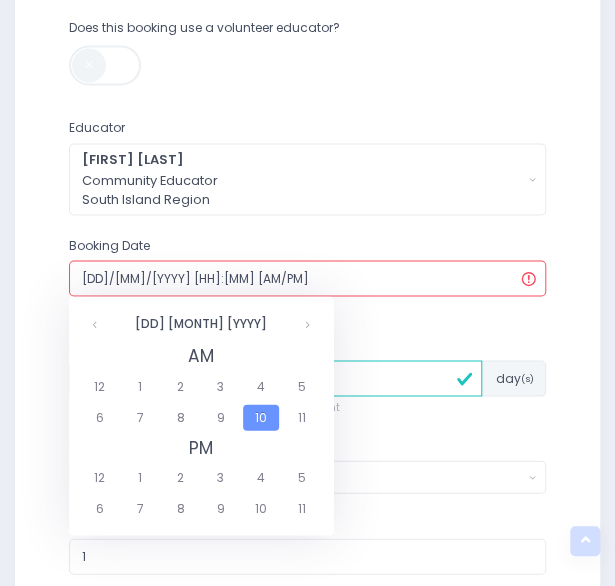 click on "10" at bounding box center [260, 417] 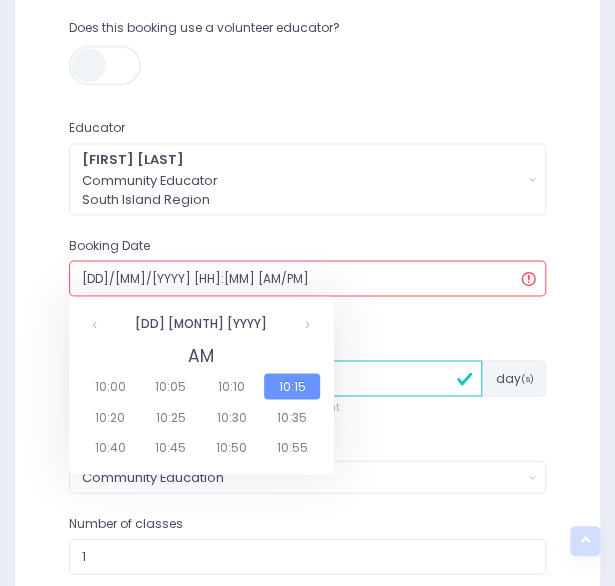 click on "10:15" at bounding box center (292, 386) 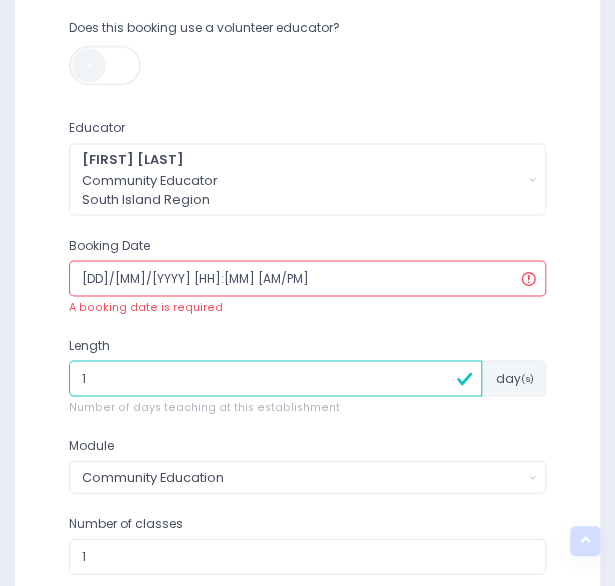 click on "Length
1
day (s)
Number of days teaching at this establishment" at bounding box center [308, 375] 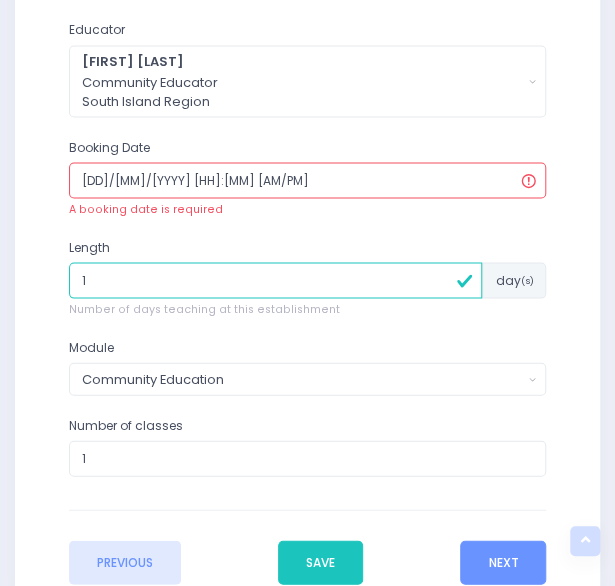 scroll, scrollTop: 861, scrollLeft: 0, axis: vertical 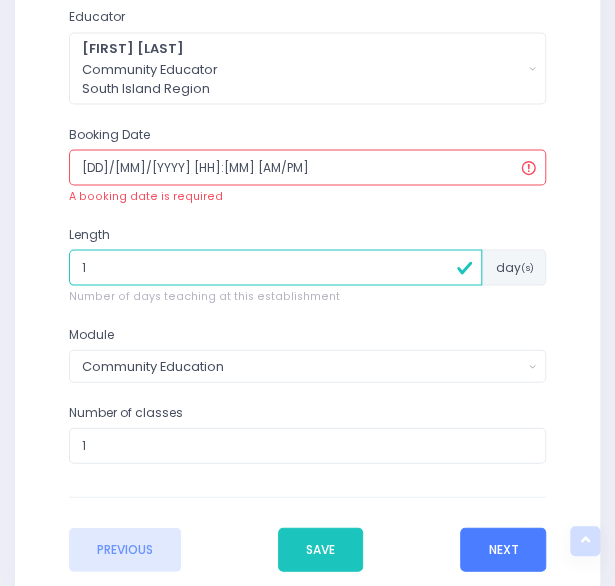 click on "Next" at bounding box center [503, 549] 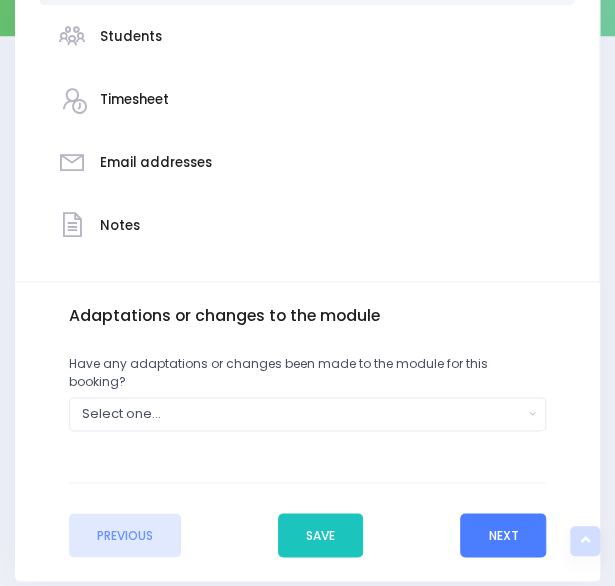 scroll, scrollTop: 415, scrollLeft: 0, axis: vertical 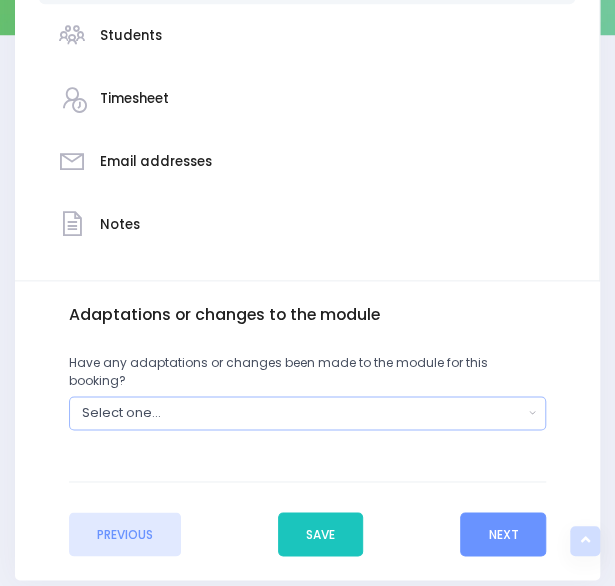 click on "Select one..." at bounding box center [308, 412] 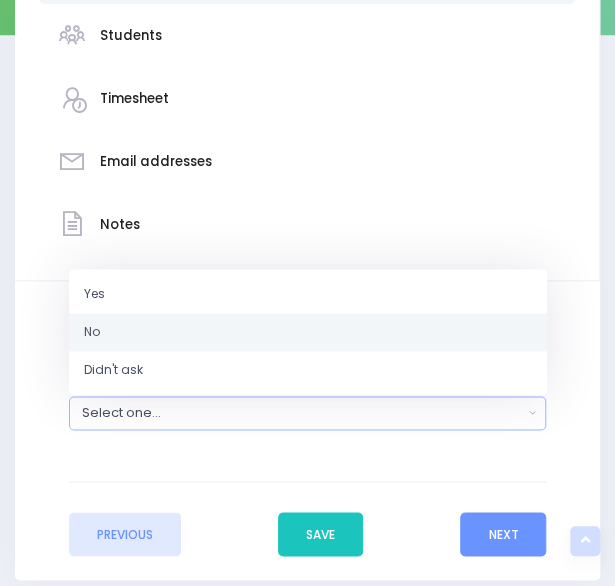 click on "No" at bounding box center (308, 332) 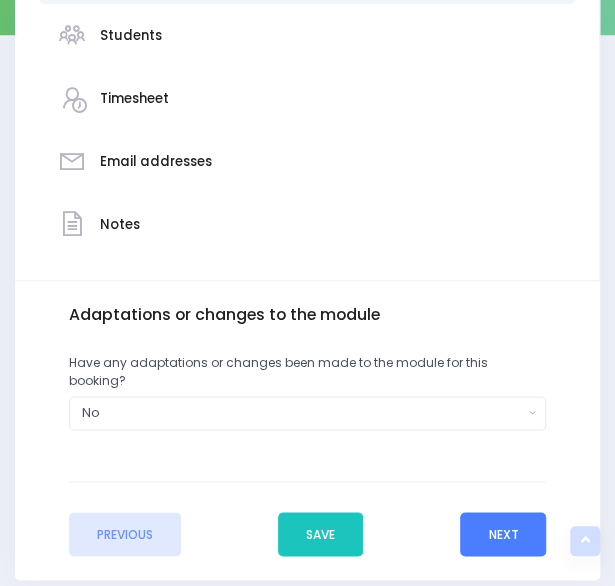 click on "Next" at bounding box center [503, 534] 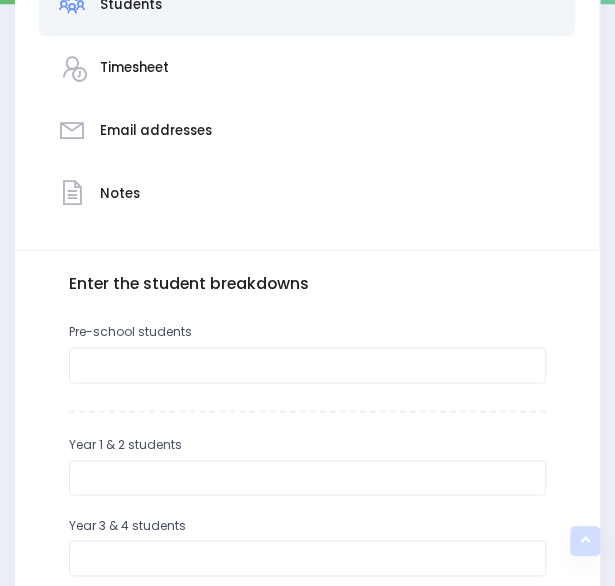 scroll, scrollTop: 447, scrollLeft: 0, axis: vertical 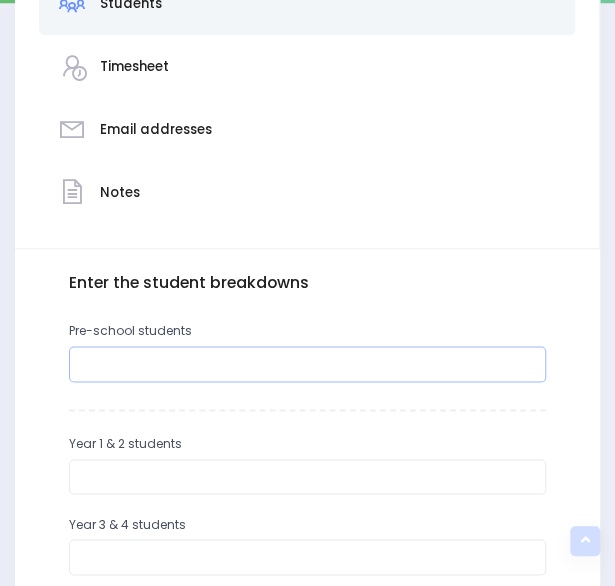 click at bounding box center [308, 364] 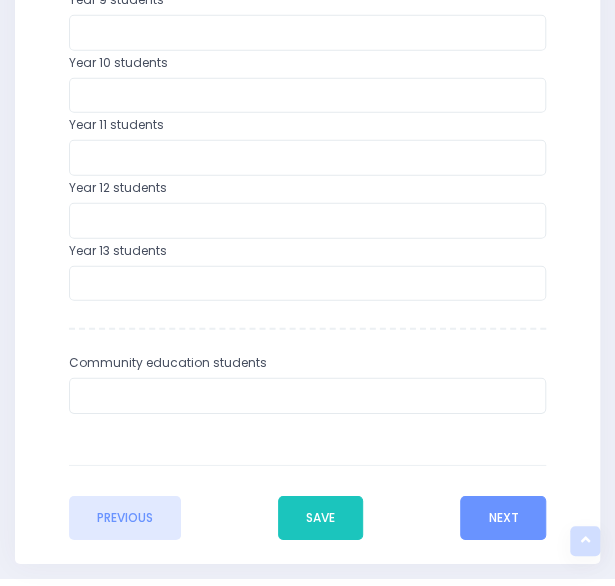 scroll, scrollTop: 1234, scrollLeft: 0, axis: vertical 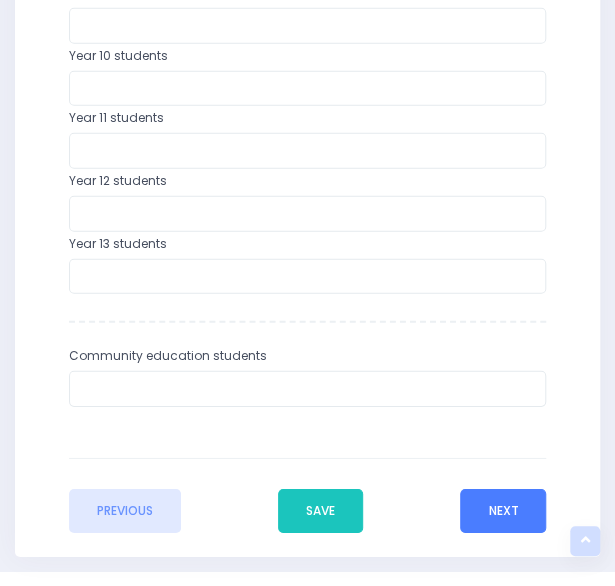 type on "34" 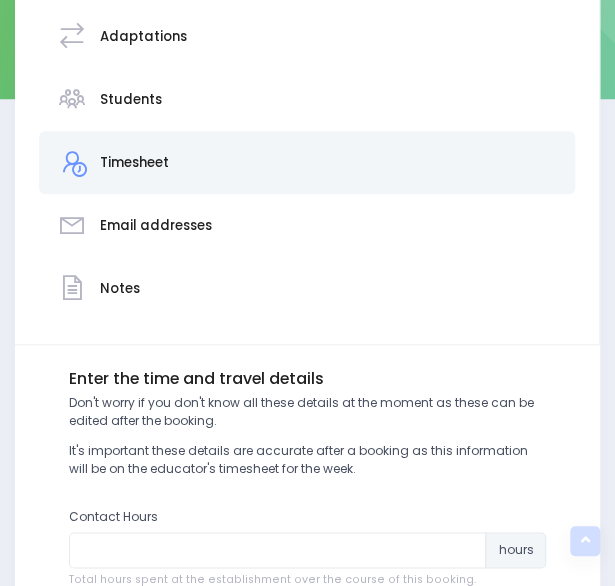 scroll, scrollTop: 486, scrollLeft: 0, axis: vertical 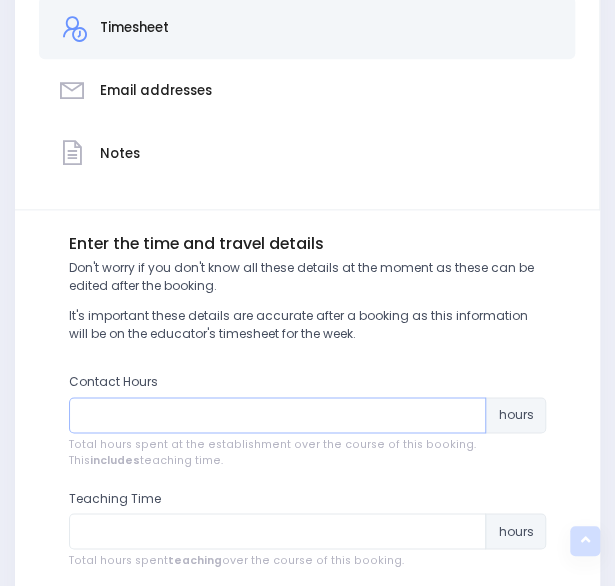click at bounding box center [278, 415] 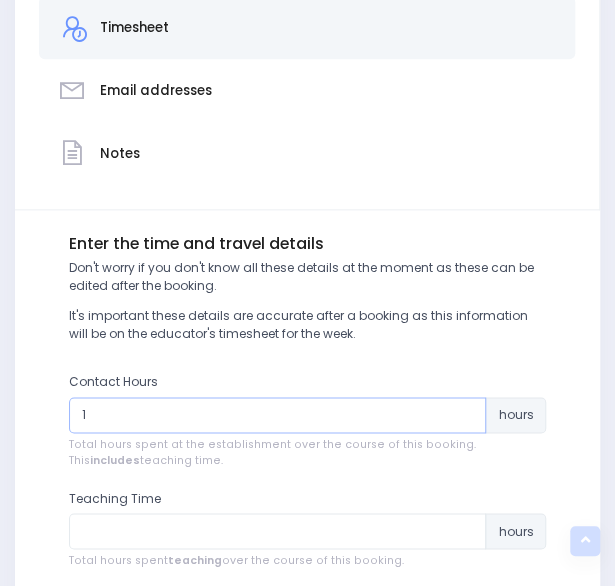scroll, scrollTop: 576, scrollLeft: 0, axis: vertical 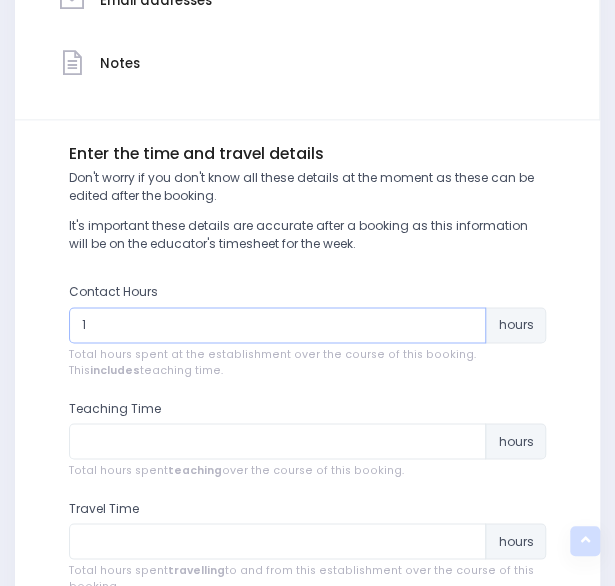 type on "1" 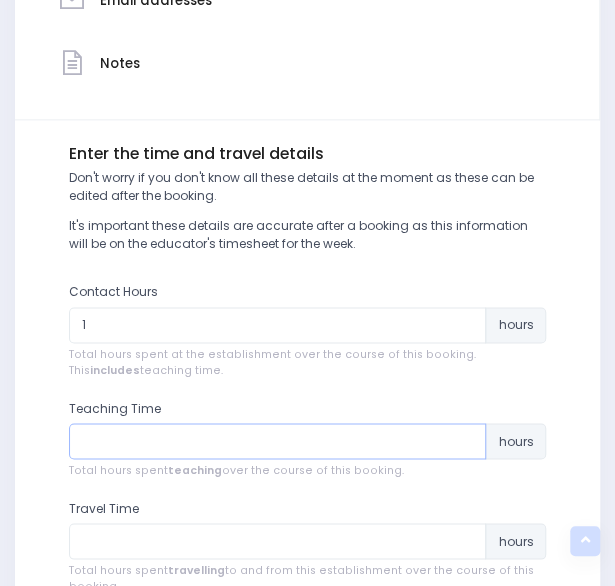 click at bounding box center [278, 441] 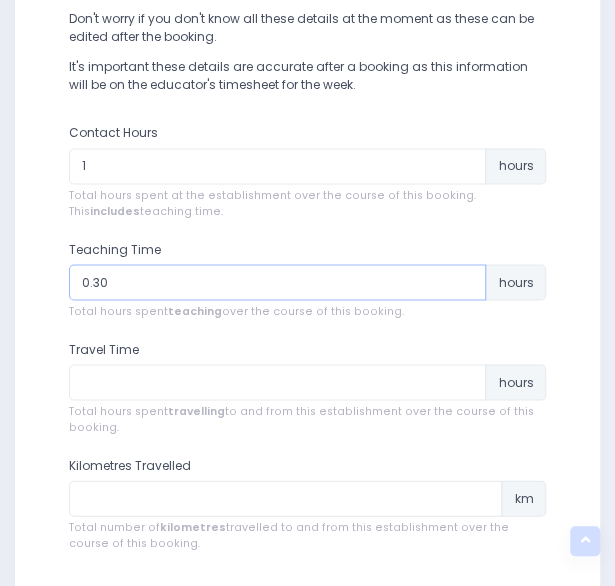 scroll, scrollTop: 736, scrollLeft: 0, axis: vertical 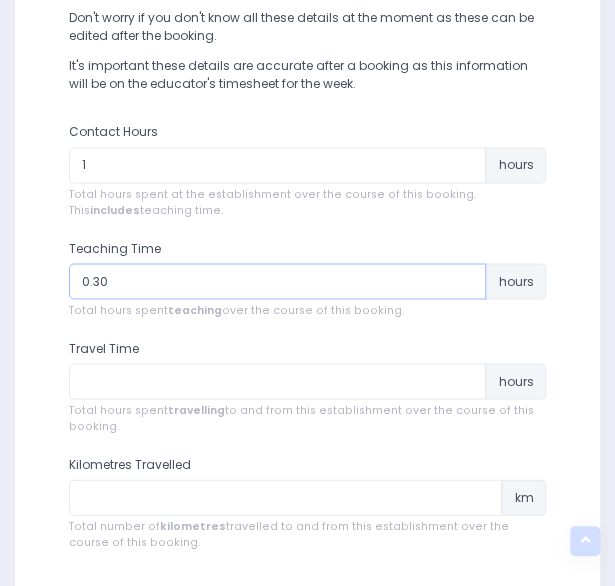 type on "0.30" 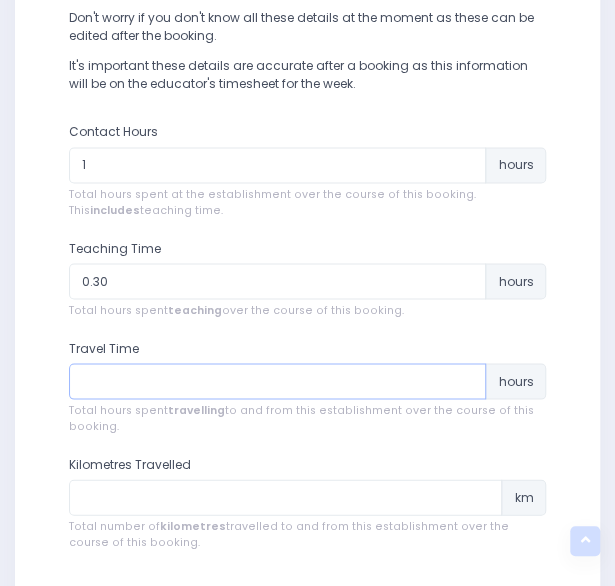 click at bounding box center [278, 381] 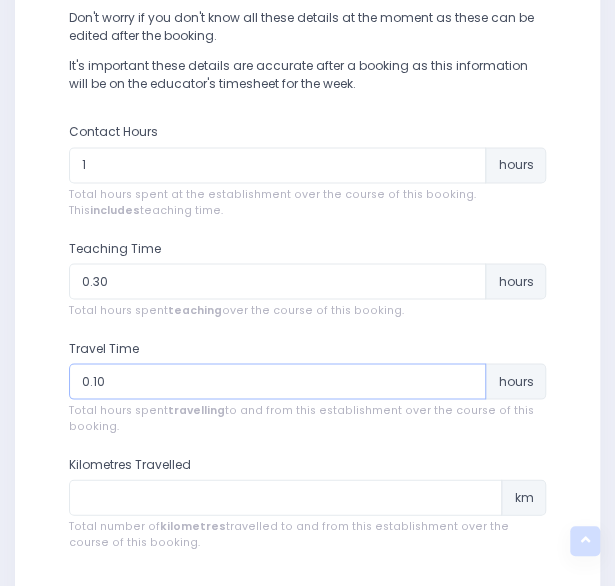 type on "0.10" 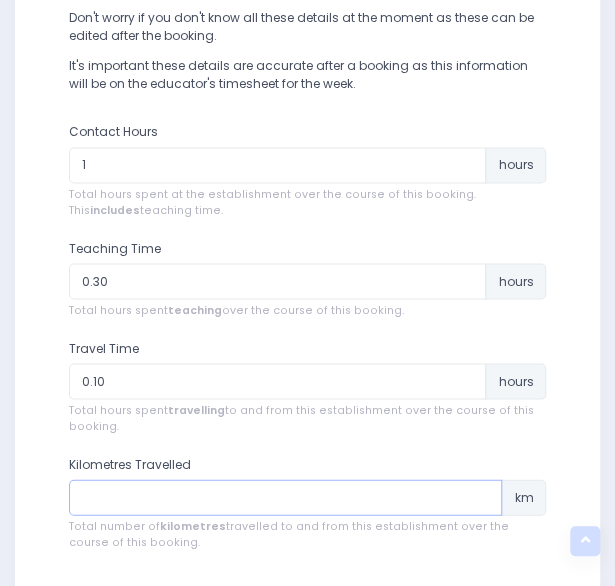 click at bounding box center (286, 497) 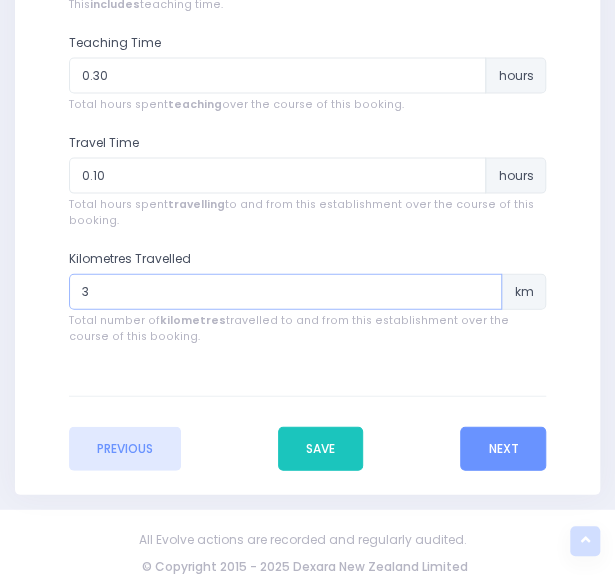 scroll, scrollTop: 942, scrollLeft: 0, axis: vertical 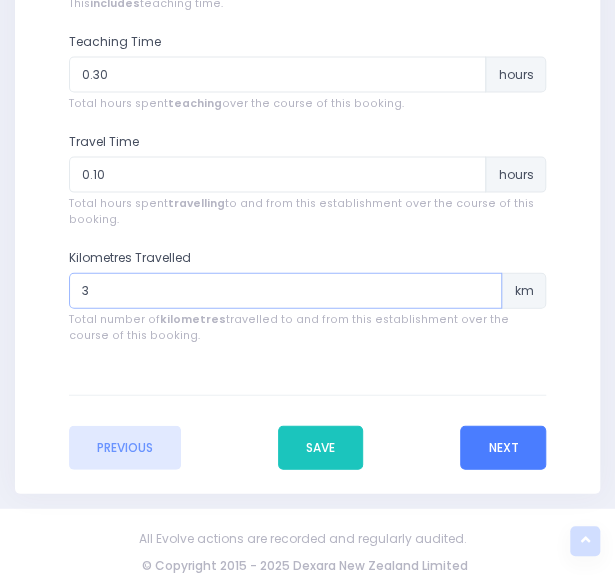 type on "3" 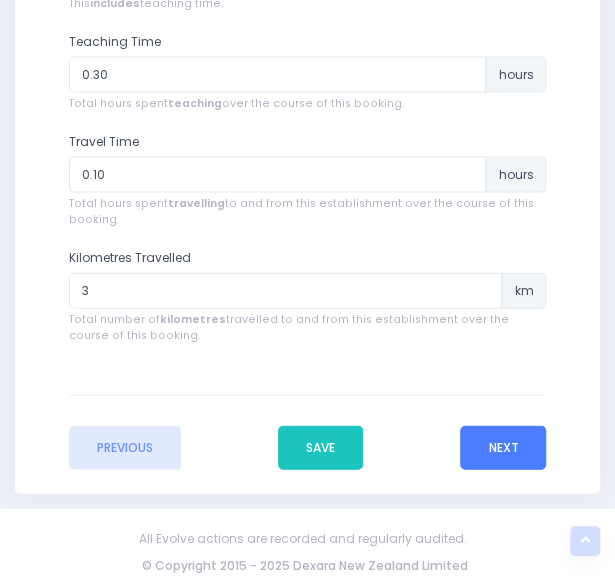 click on "Next" at bounding box center [503, 448] 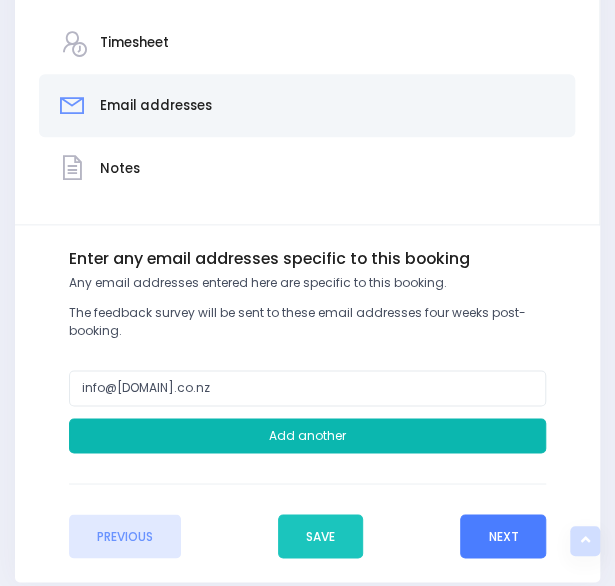 scroll, scrollTop: 478, scrollLeft: 0, axis: vertical 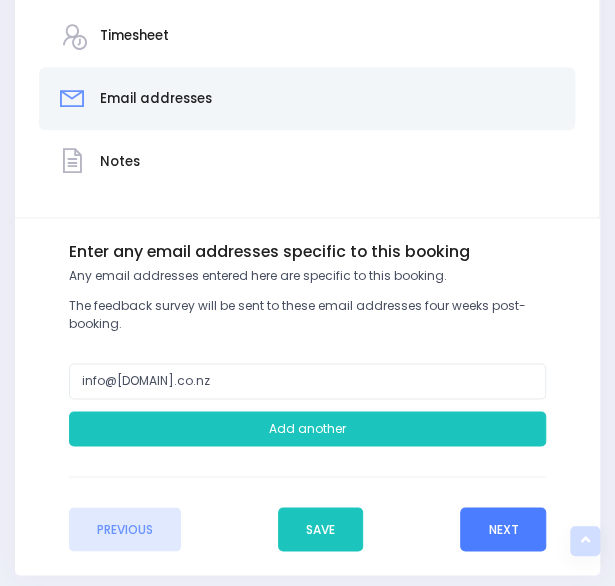 click on "Next" at bounding box center [503, 529] 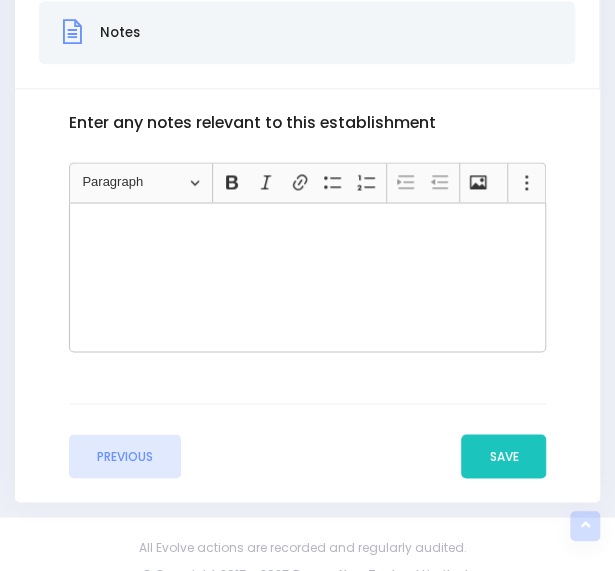 scroll, scrollTop: 608, scrollLeft: 0, axis: vertical 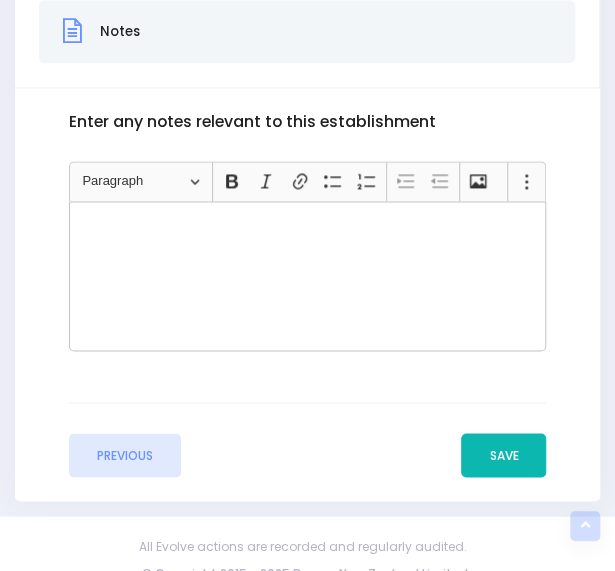 click on "Save" at bounding box center (503, 455) 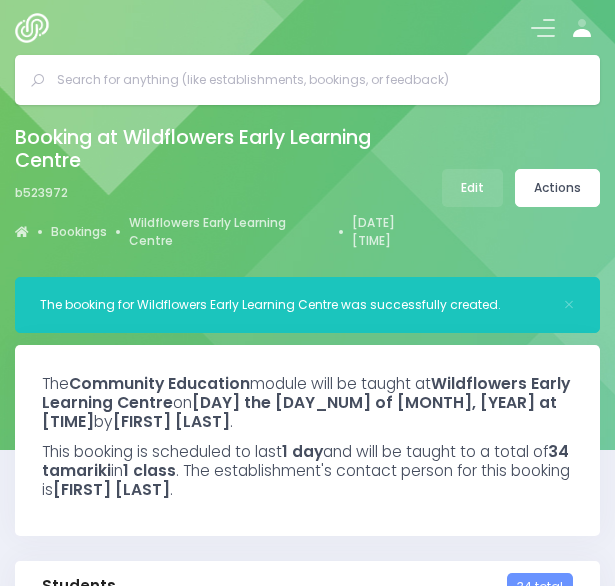 select on "5" 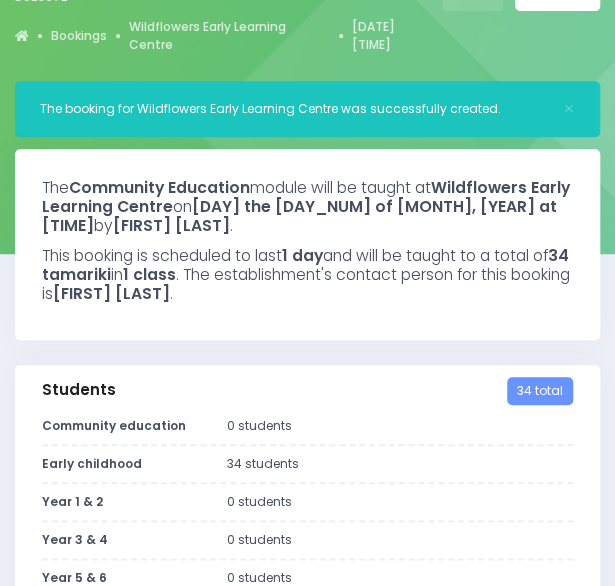 scroll, scrollTop: 136, scrollLeft: 0, axis: vertical 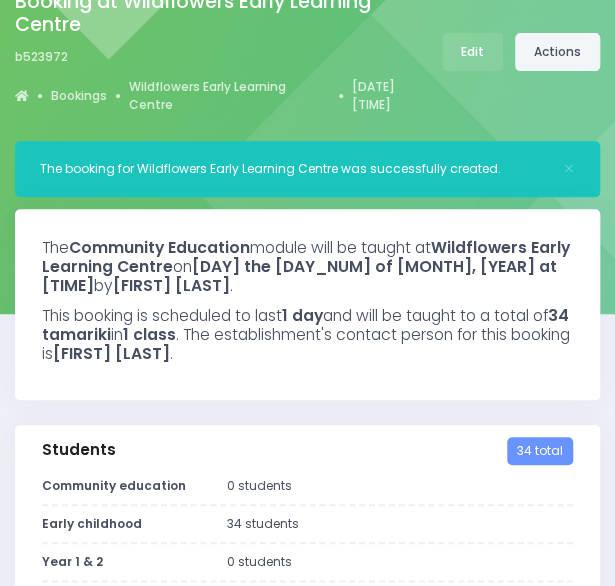 click on "Actions" at bounding box center [557, 52] 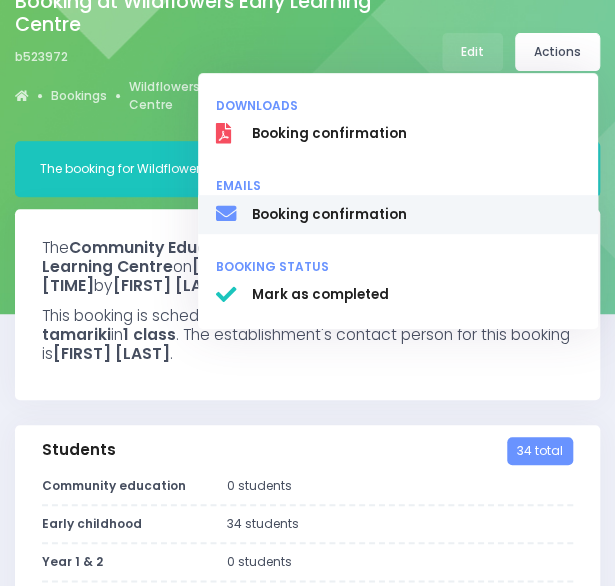 click on "Booking confirmation" at bounding box center [398, 214] 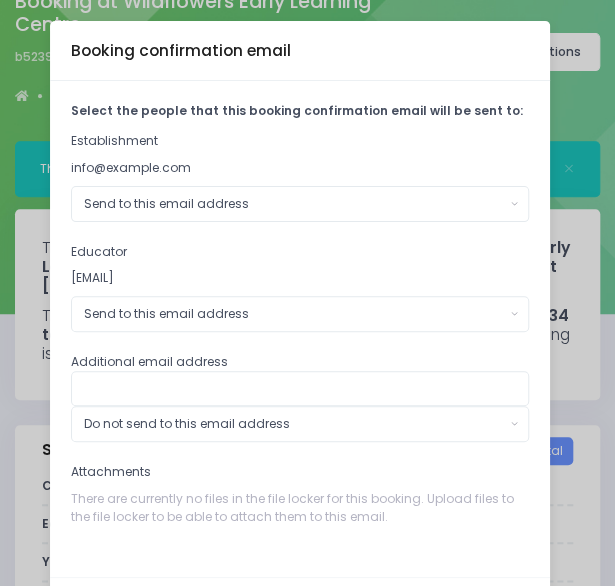 scroll, scrollTop: 84, scrollLeft: 0, axis: vertical 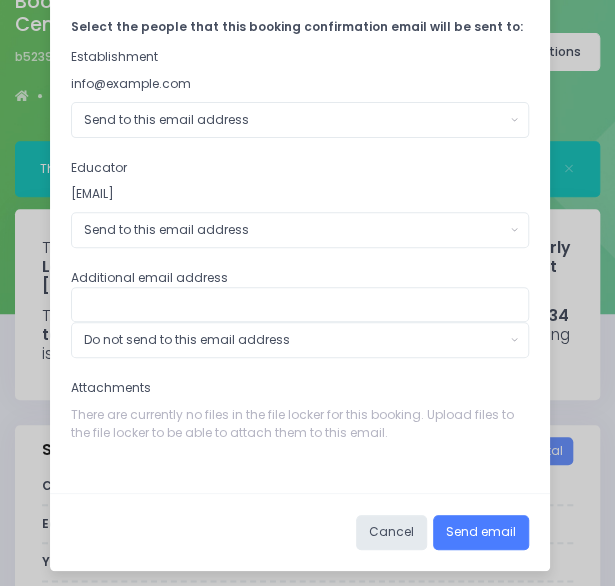 click on "Send email" at bounding box center [481, 533] 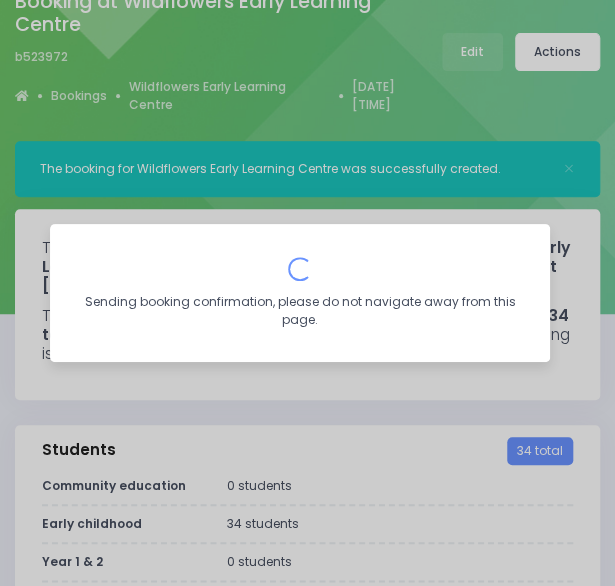 scroll, scrollTop: 0, scrollLeft: 0, axis: both 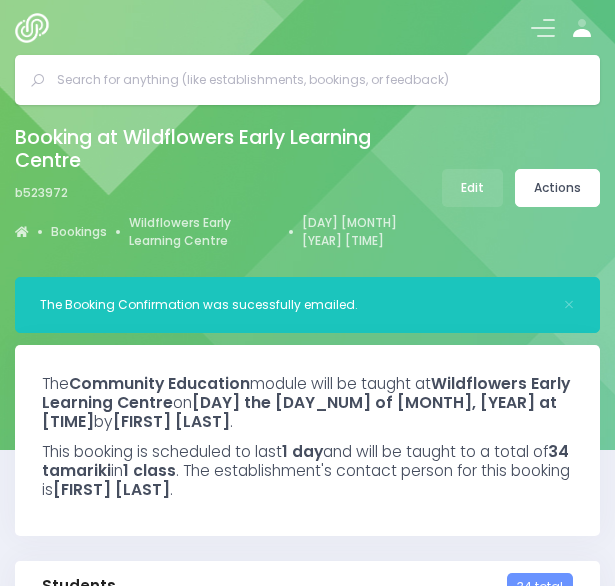 select on "5" 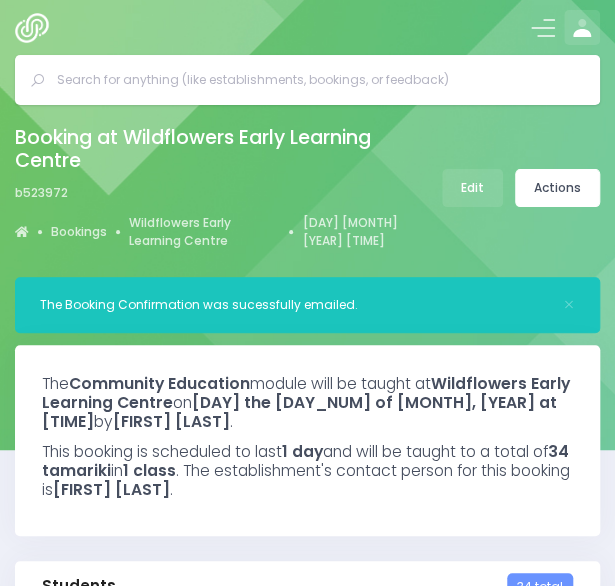 click 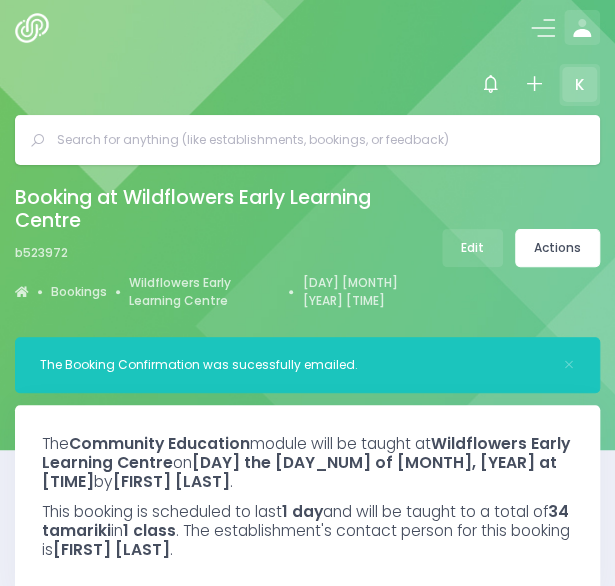 click on "K" at bounding box center (579, 84) 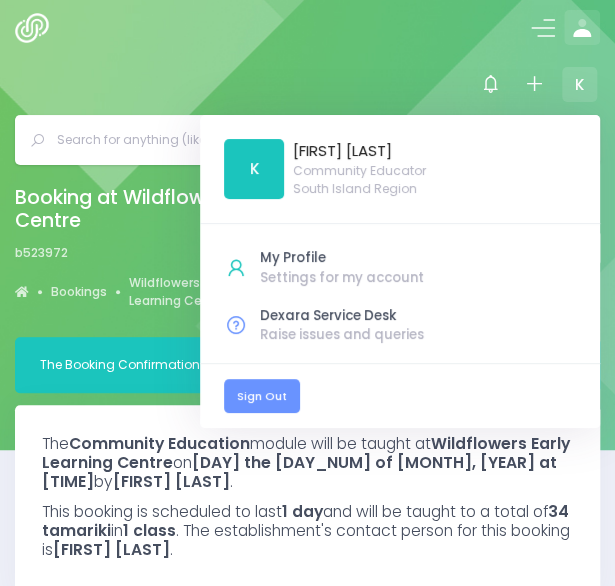 click on "Sign Out" at bounding box center (262, 396) 